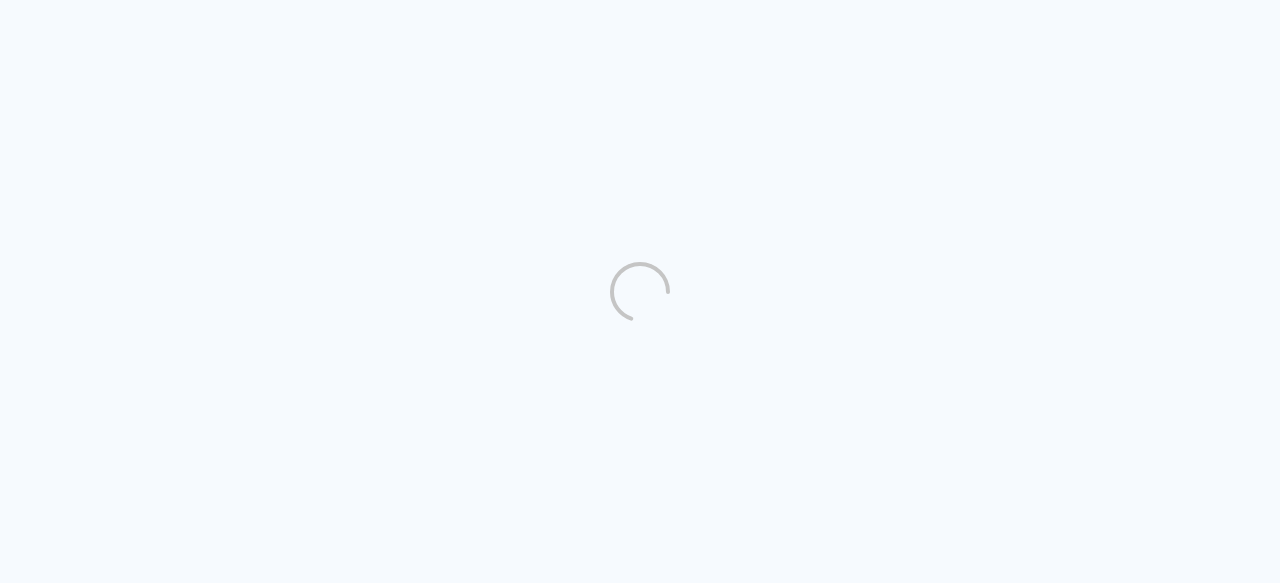 scroll, scrollTop: 0, scrollLeft: 0, axis: both 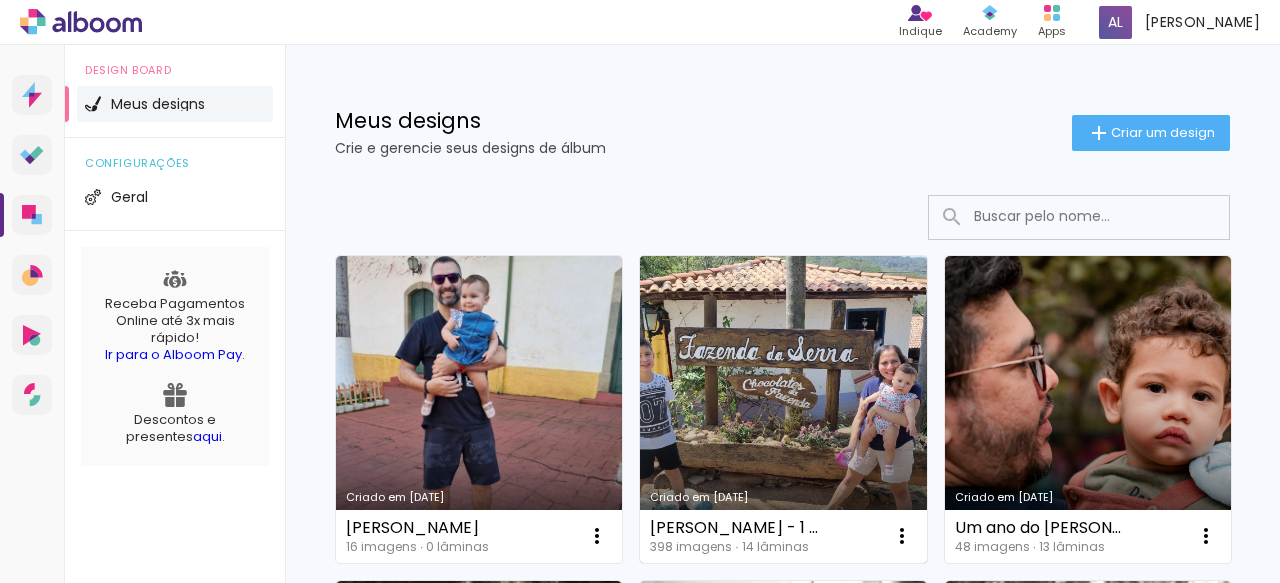 click on "Criado em [DATE]" at bounding box center (783, 409) 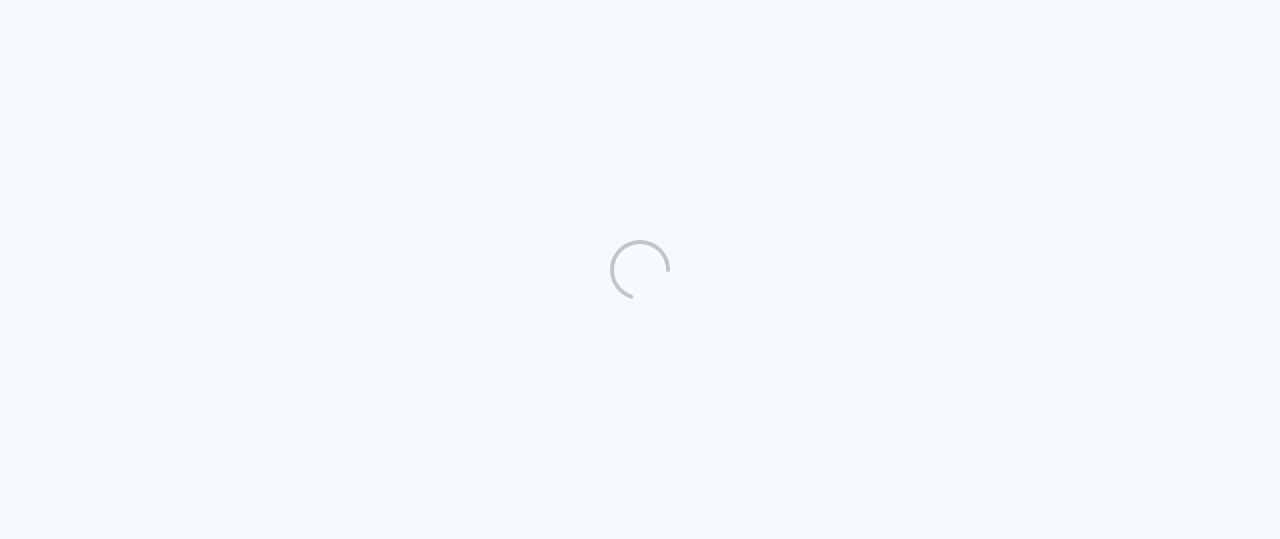 scroll, scrollTop: 0, scrollLeft: 0, axis: both 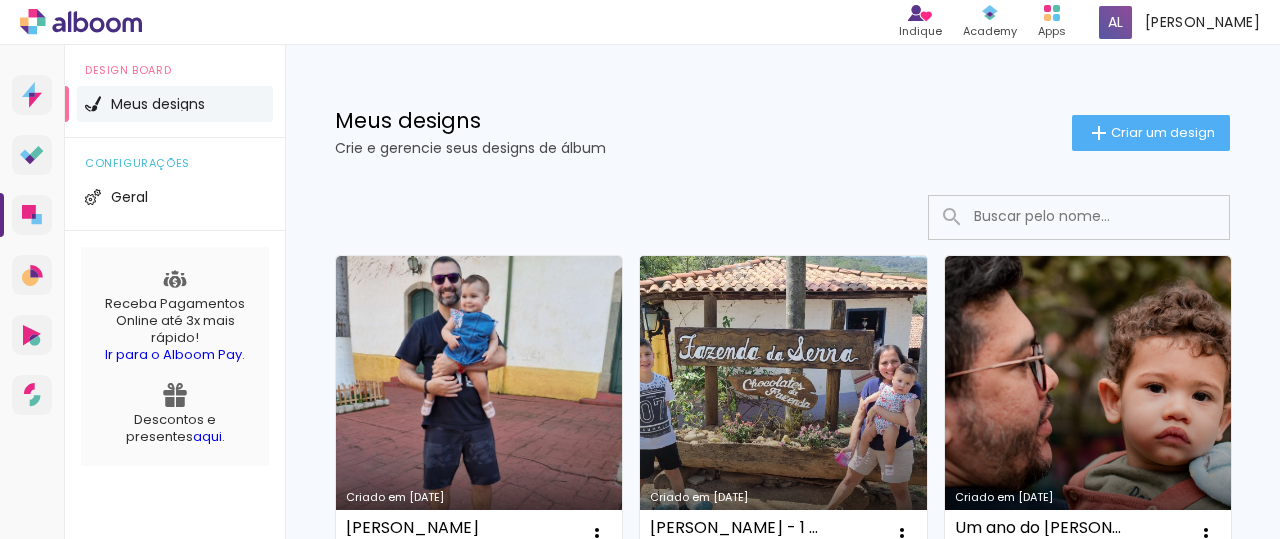 click on "Criado em [DATE]" at bounding box center [783, 409] 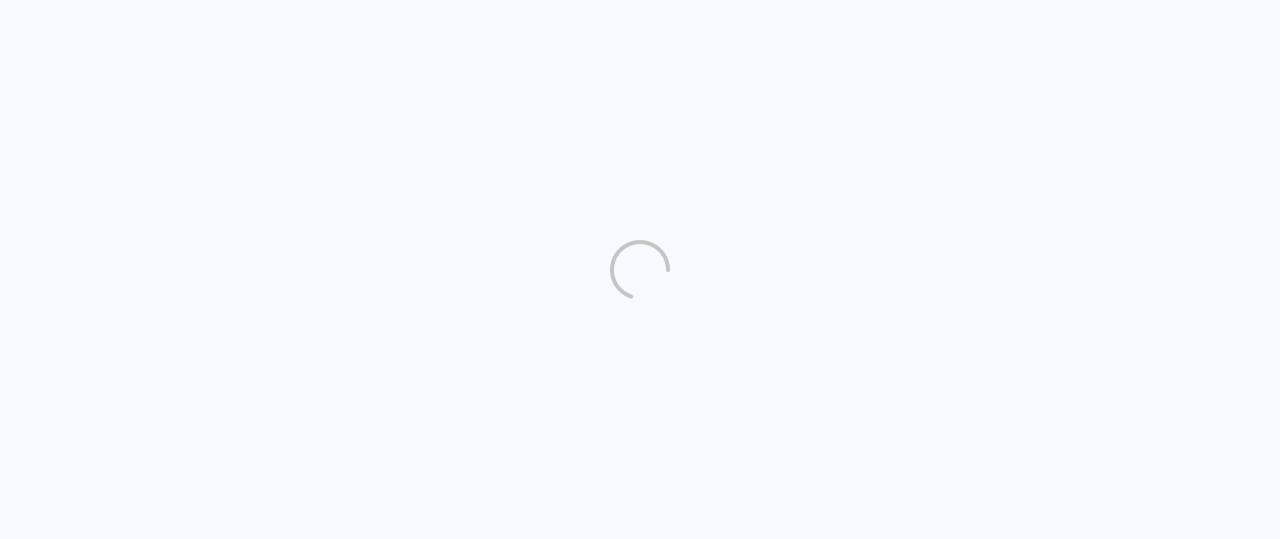 scroll, scrollTop: 0, scrollLeft: 0, axis: both 